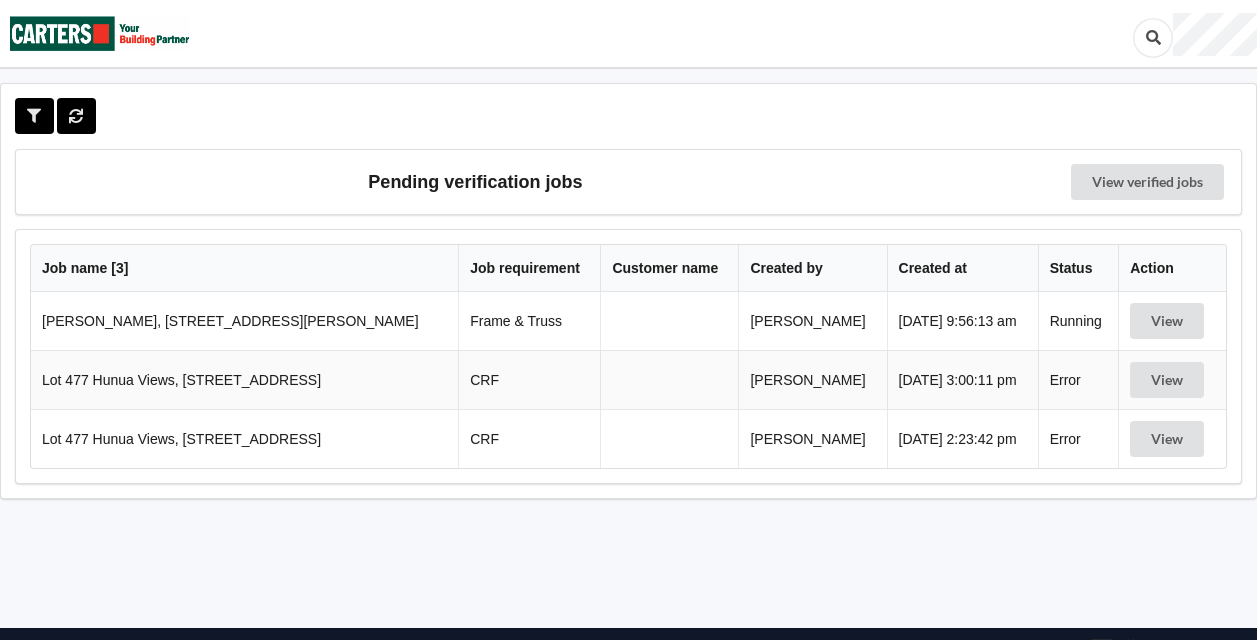 scroll, scrollTop: 0, scrollLeft: 0, axis: both 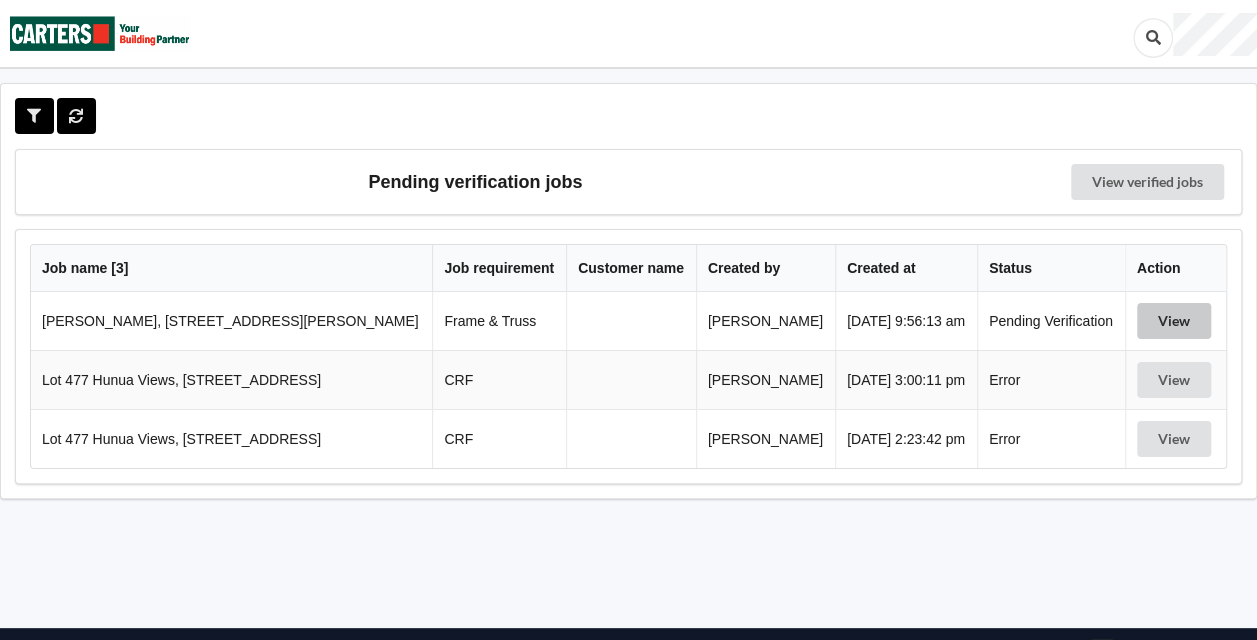 click on "View" at bounding box center (1174, 321) 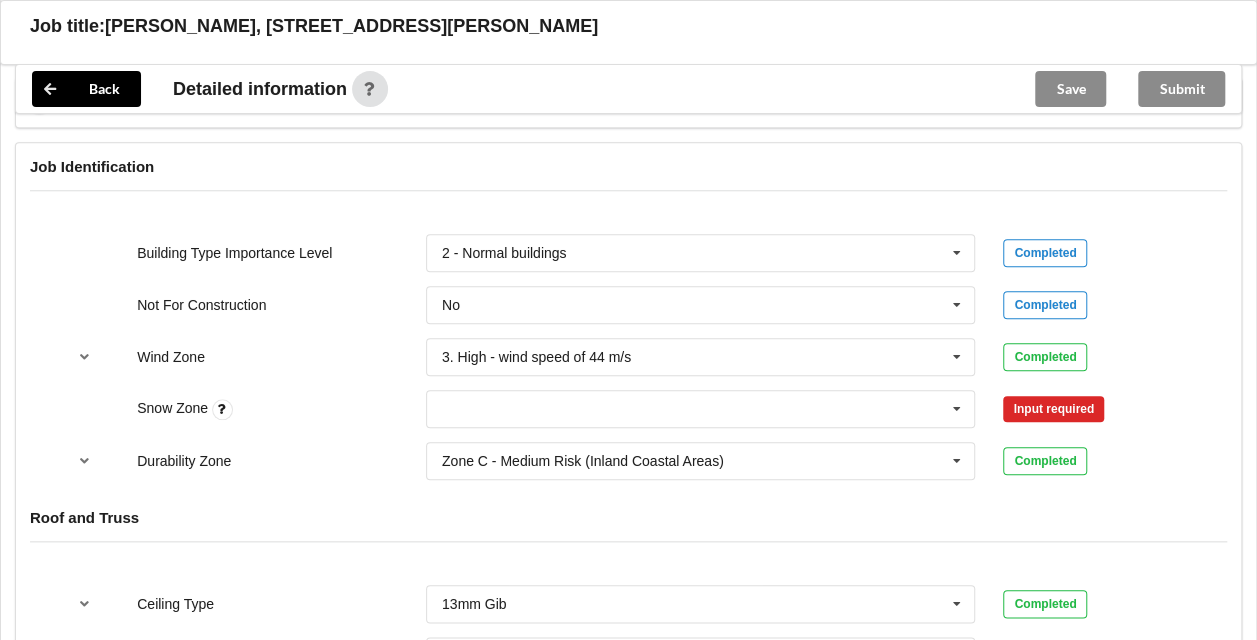 scroll, scrollTop: 812, scrollLeft: 0, axis: vertical 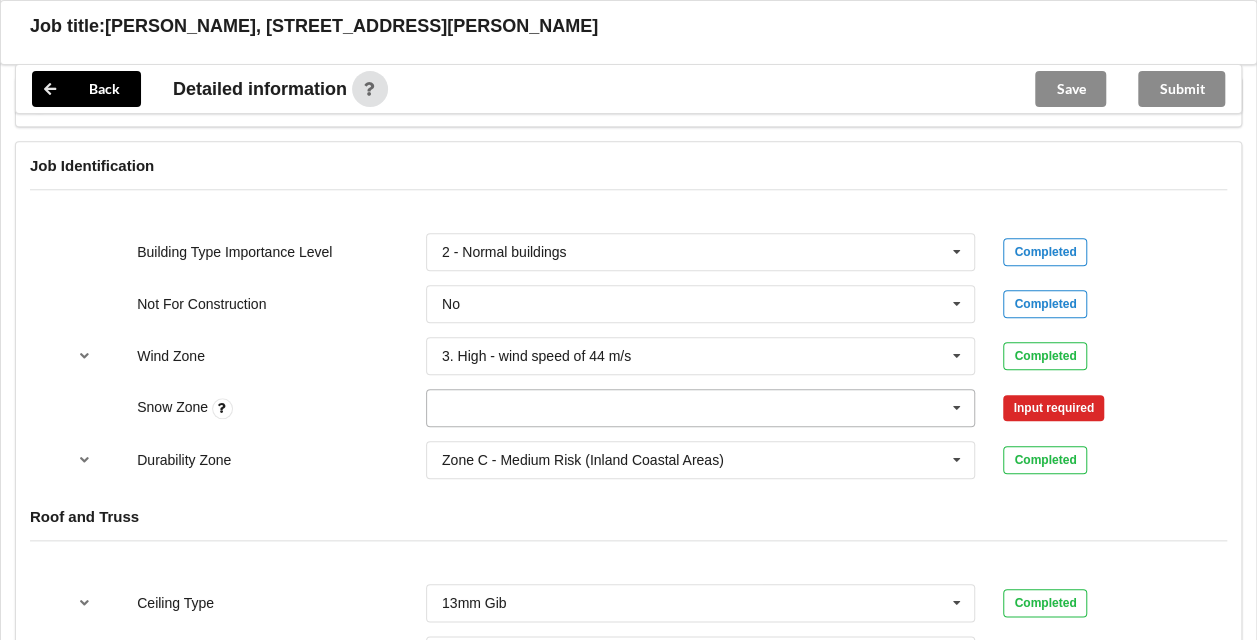 click at bounding box center [957, 408] 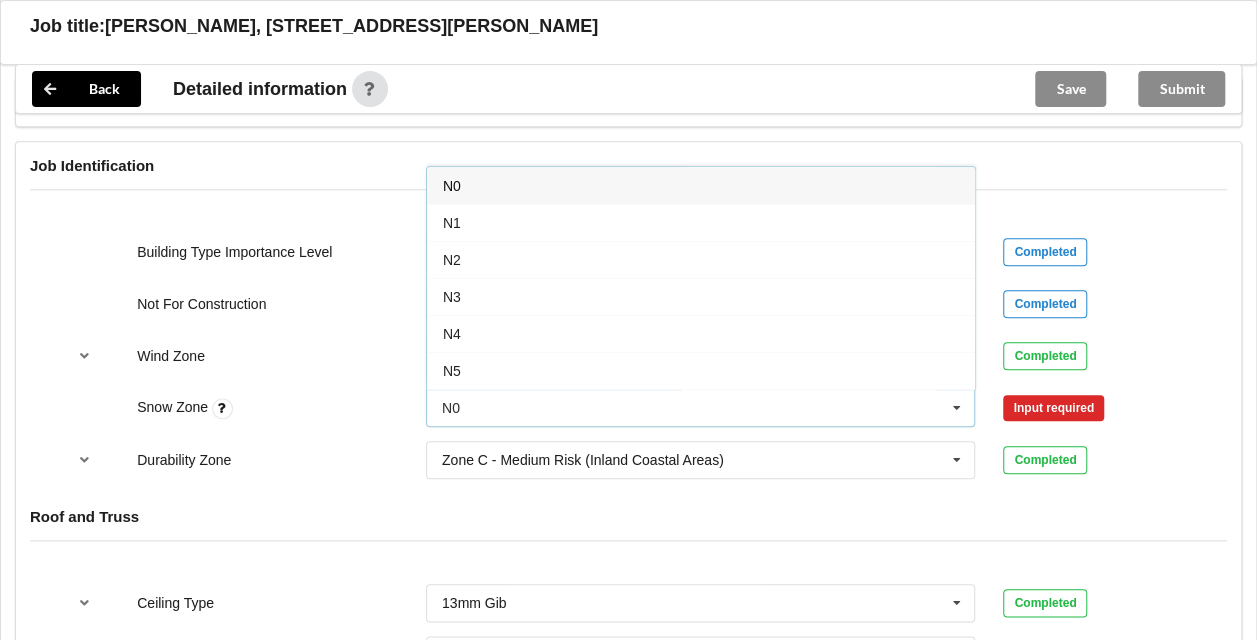 click on "N0" at bounding box center (701, 185) 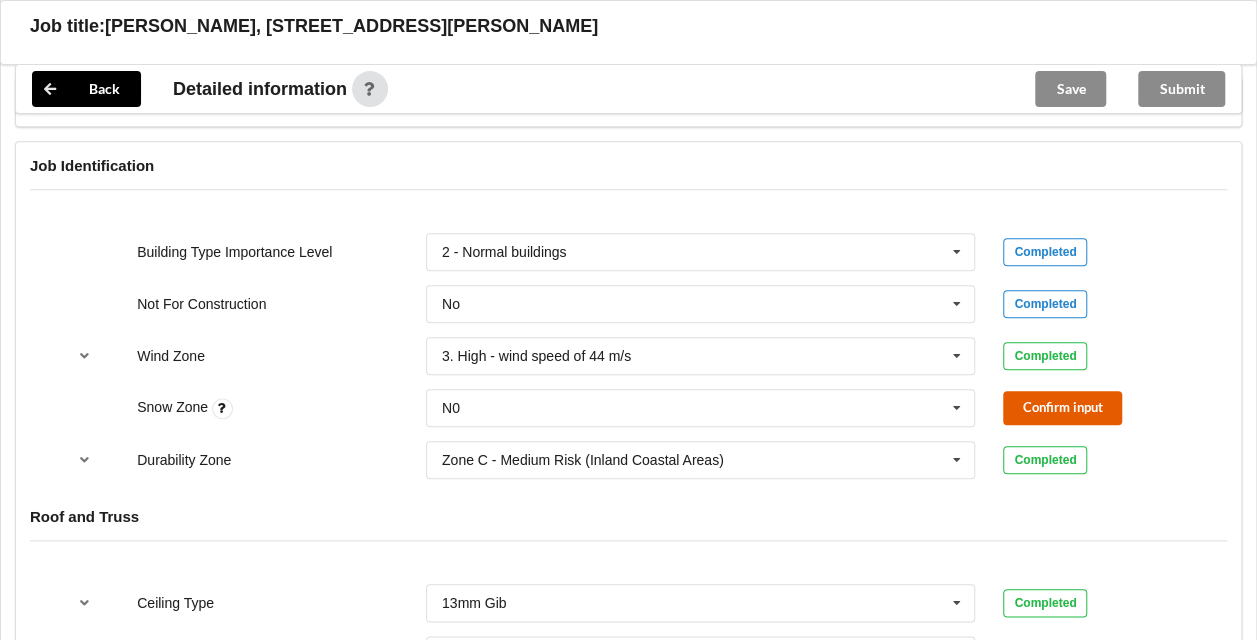 click on "Confirm input" at bounding box center [1062, 407] 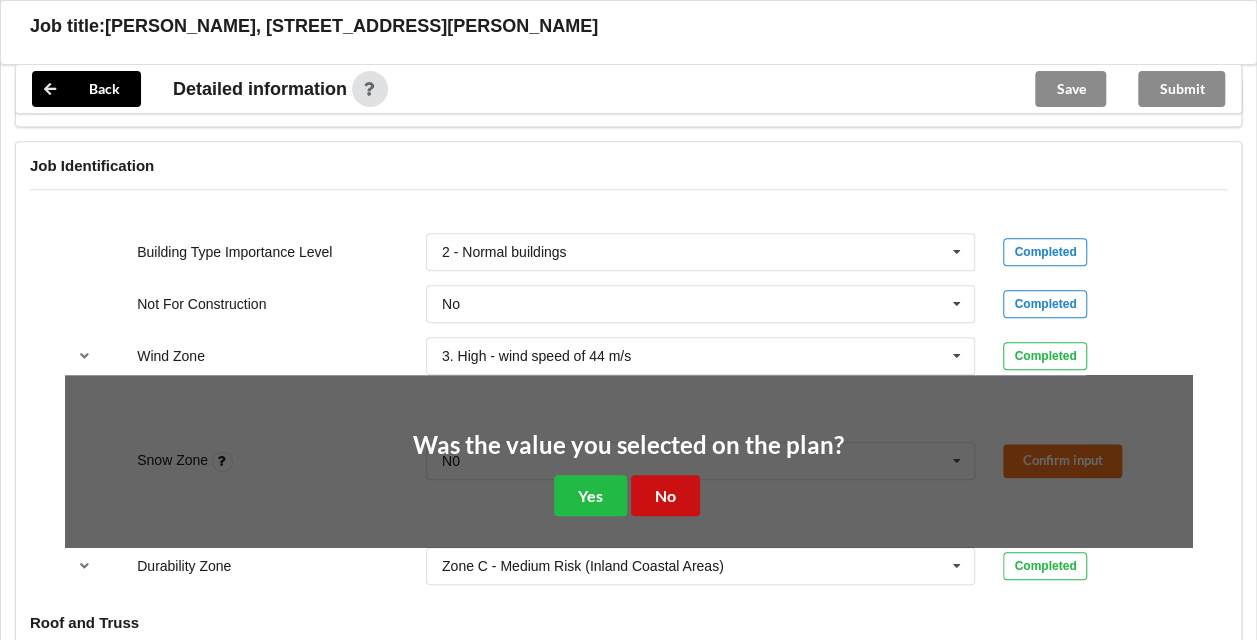 click on "No" at bounding box center [665, 495] 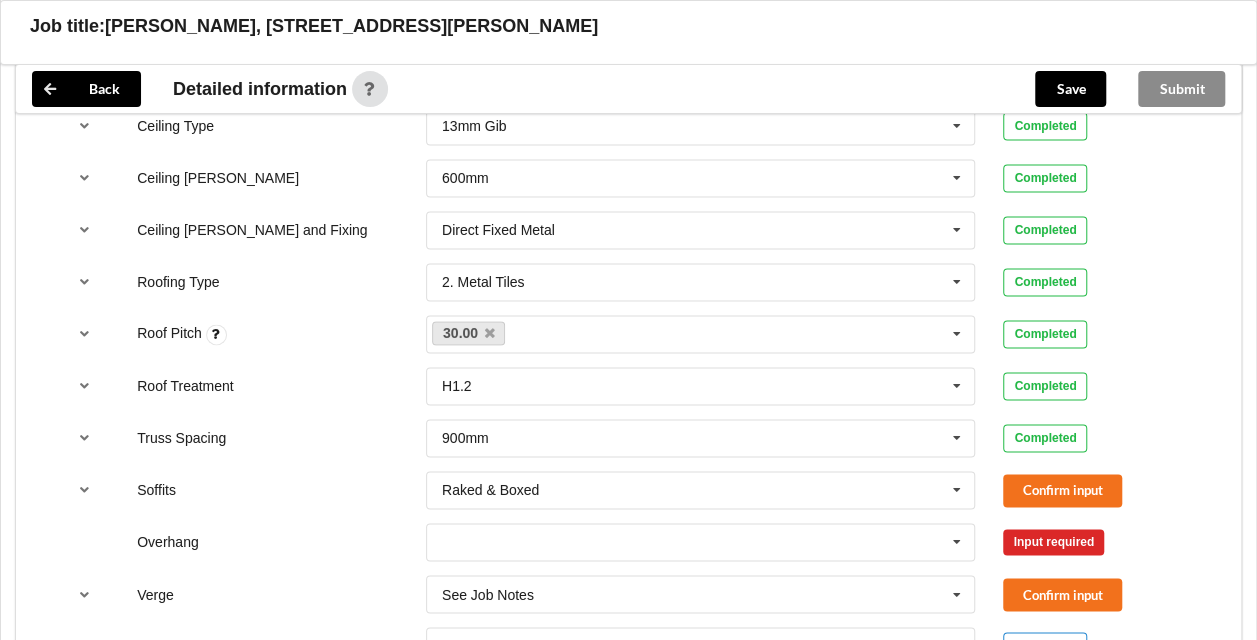scroll, scrollTop: 1290, scrollLeft: 0, axis: vertical 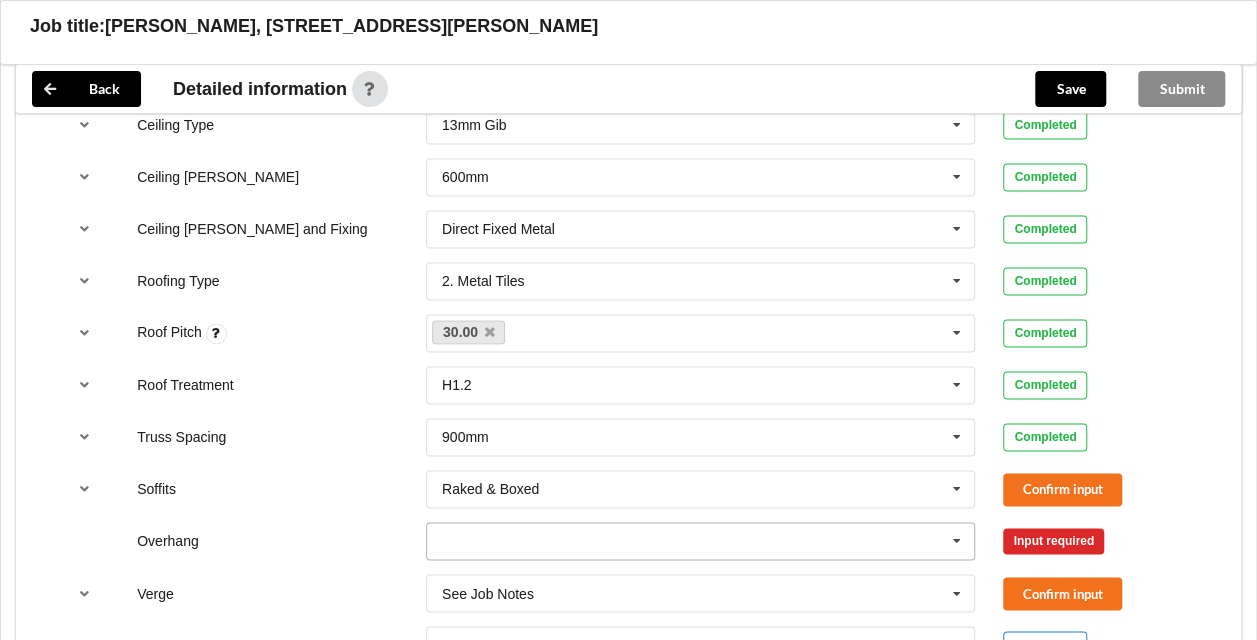 click at bounding box center (957, 541) 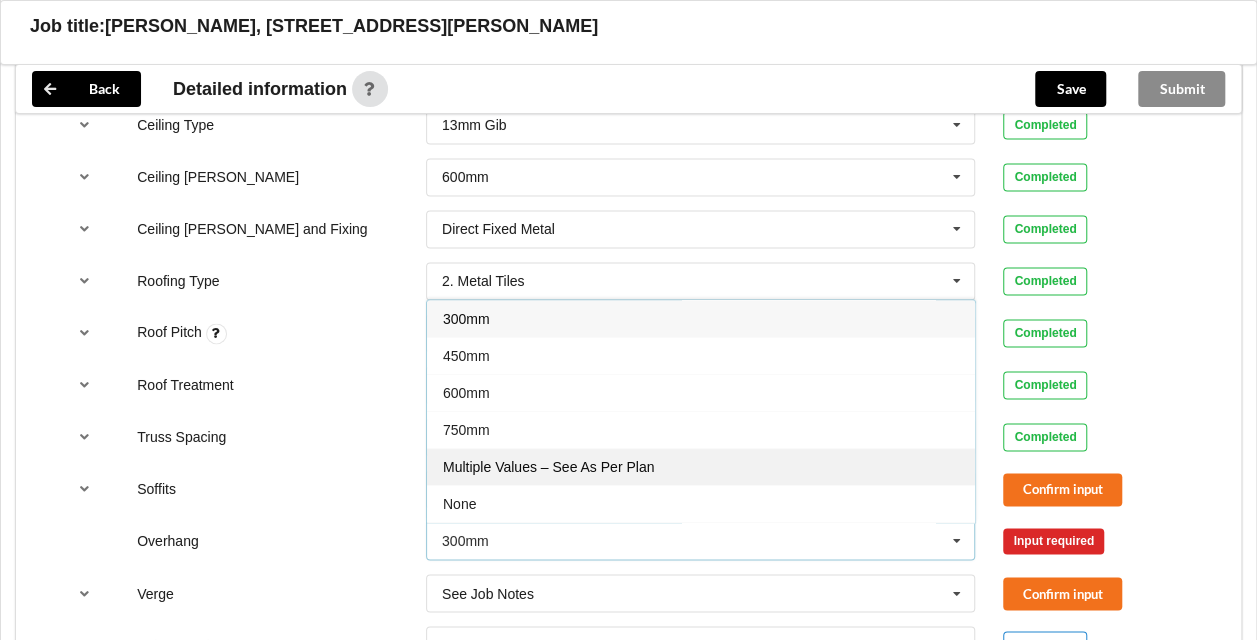 click on "Multiple Values – See As Per Plan" at bounding box center (548, 467) 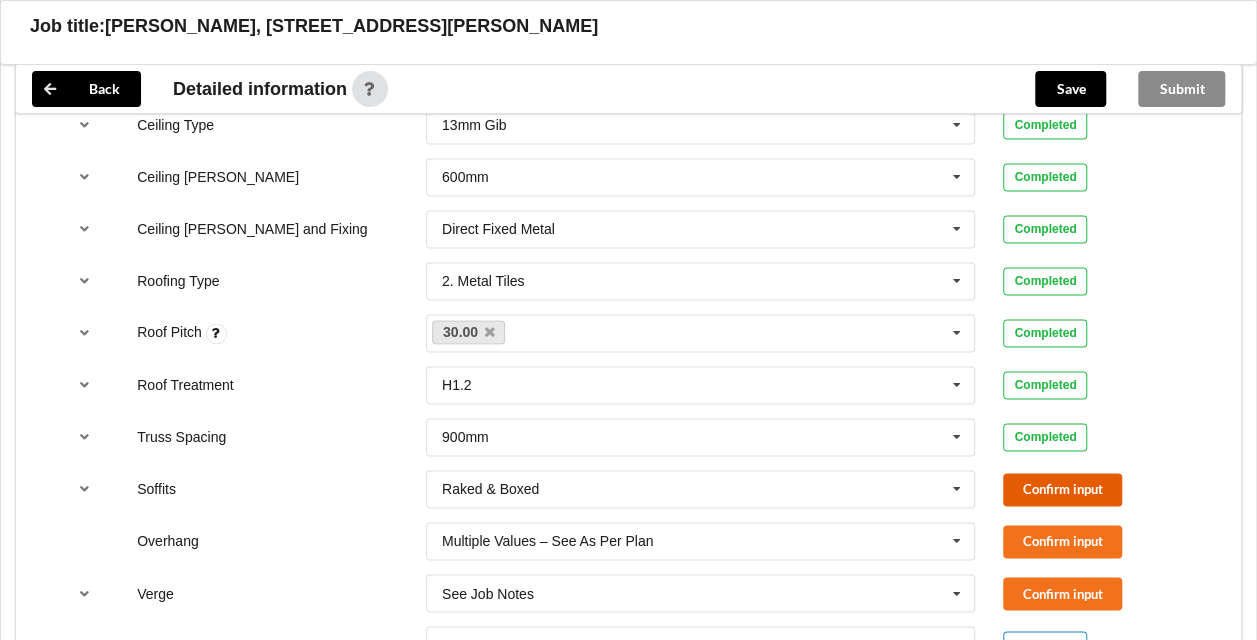 click on "Confirm input" at bounding box center (1062, 489) 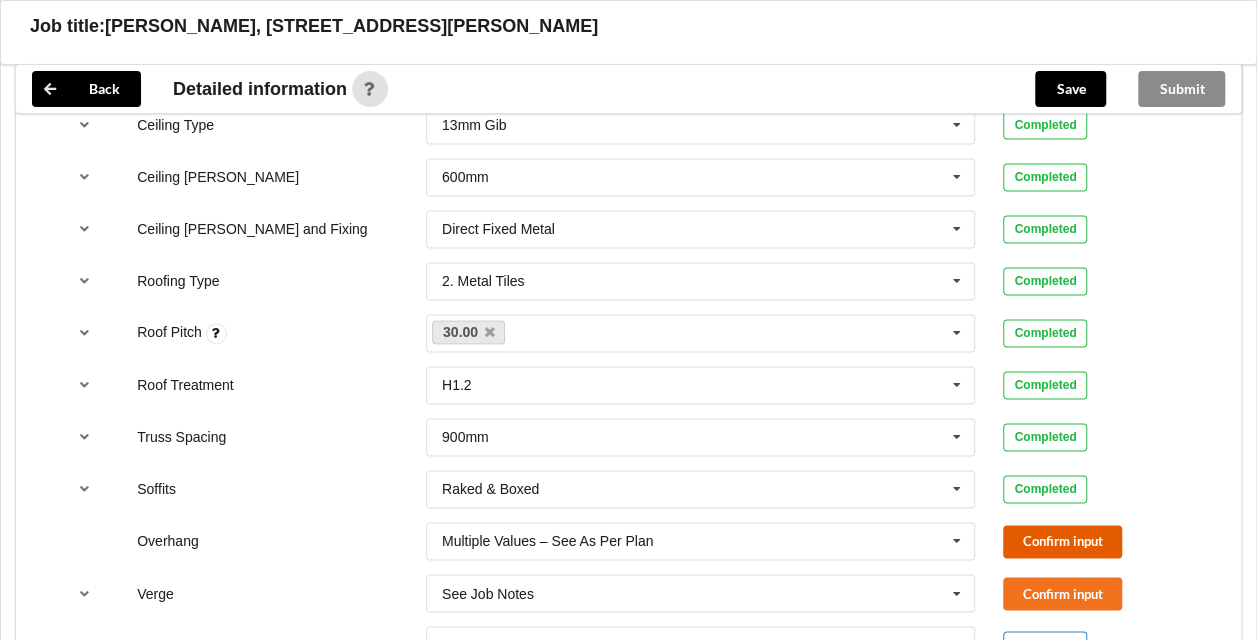 click on "Confirm input" at bounding box center (1062, 541) 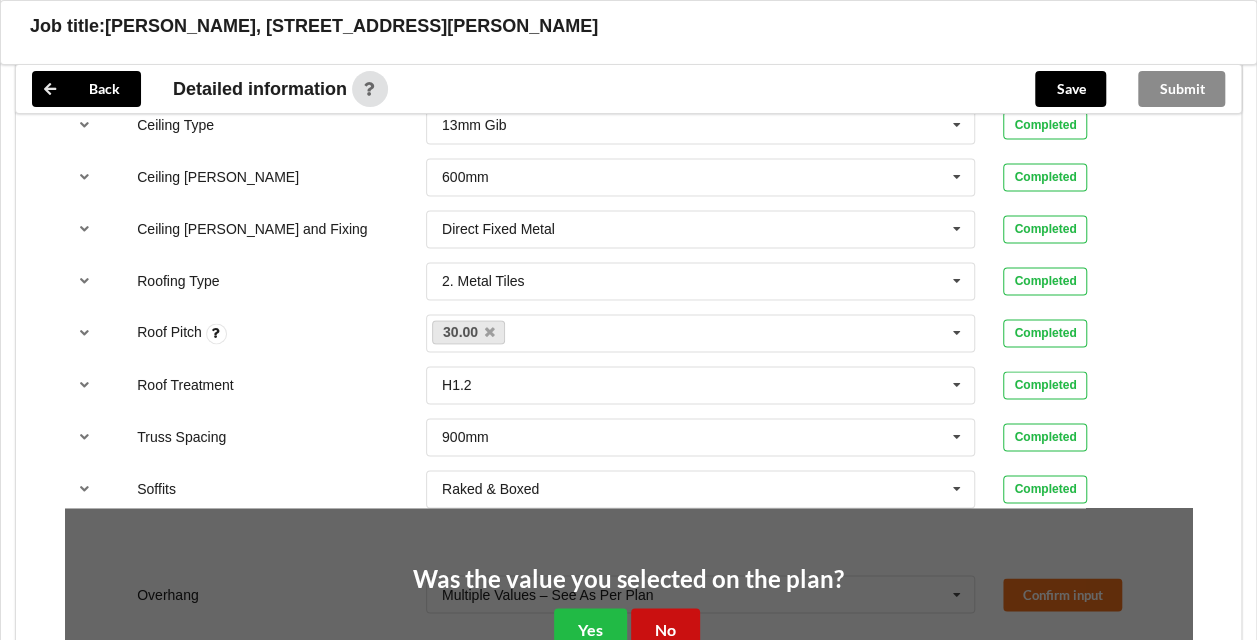 click on "No" at bounding box center (665, 628) 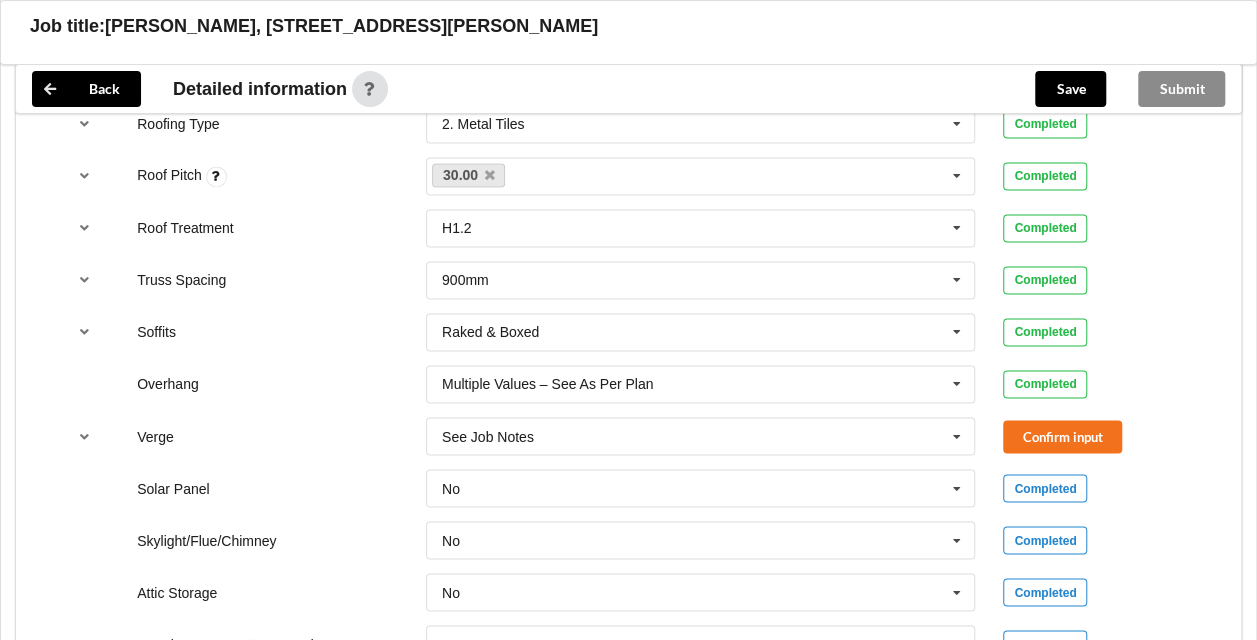 scroll, scrollTop: 1448, scrollLeft: 0, axis: vertical 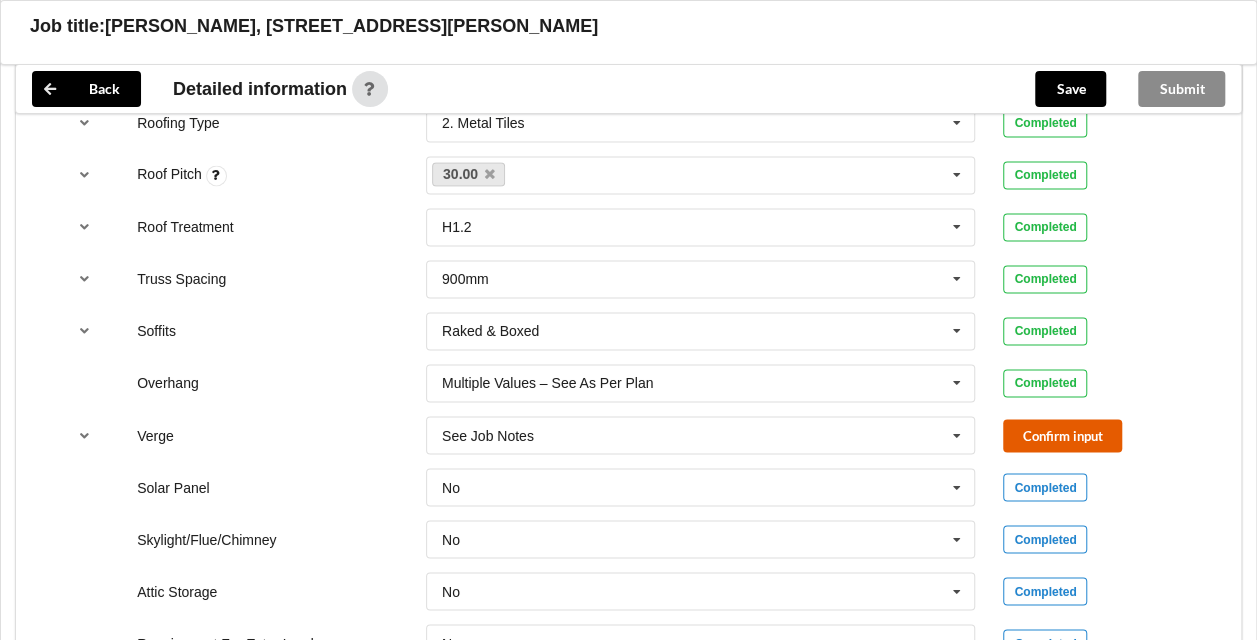 click on "Confirm input" at bounding box center [1062, 435] 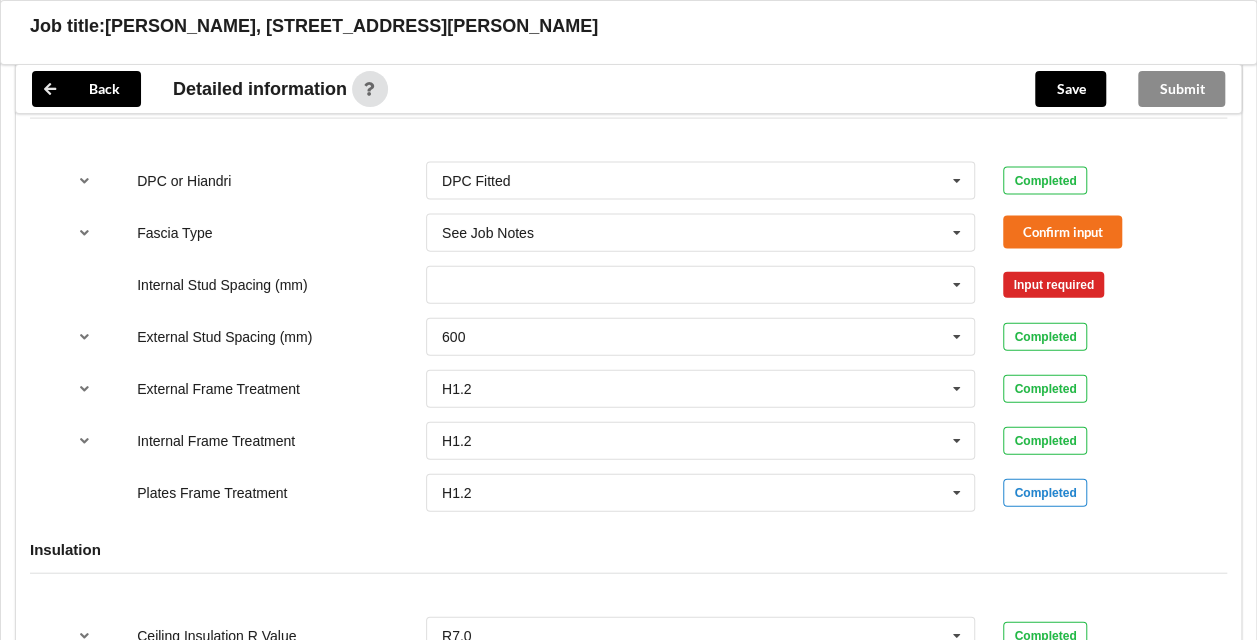 scroll, scrollTop: 2102, scrollLeft: 0, axis: vertical 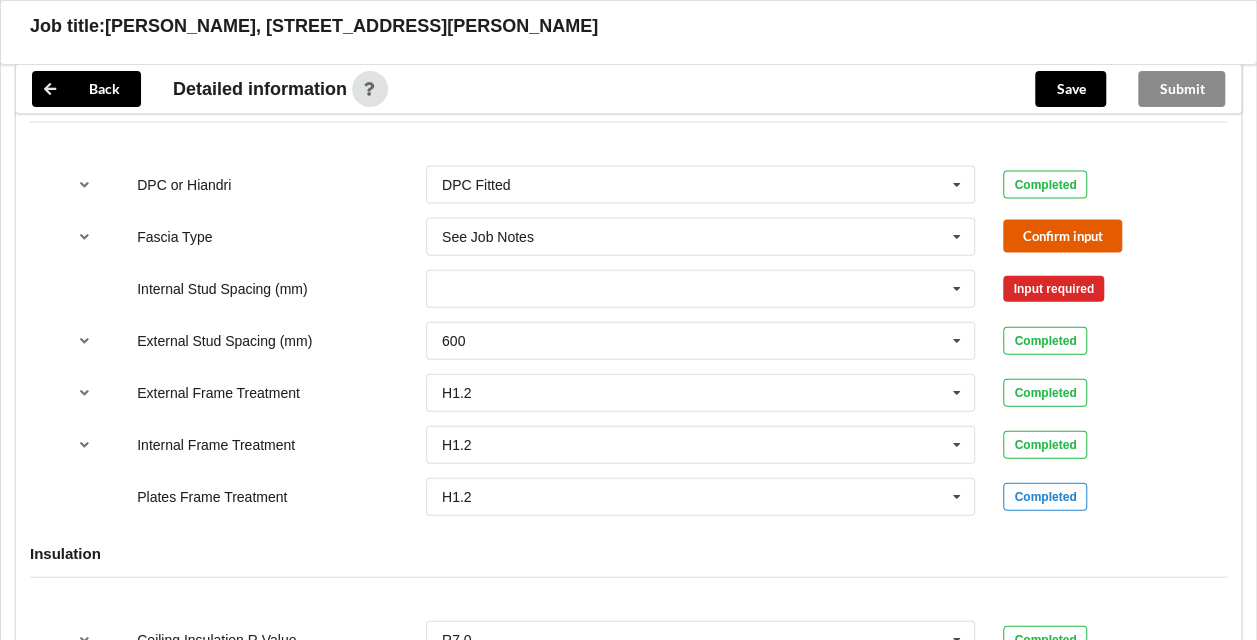 click on "Confirm input" at bounding box center (1062, 236) 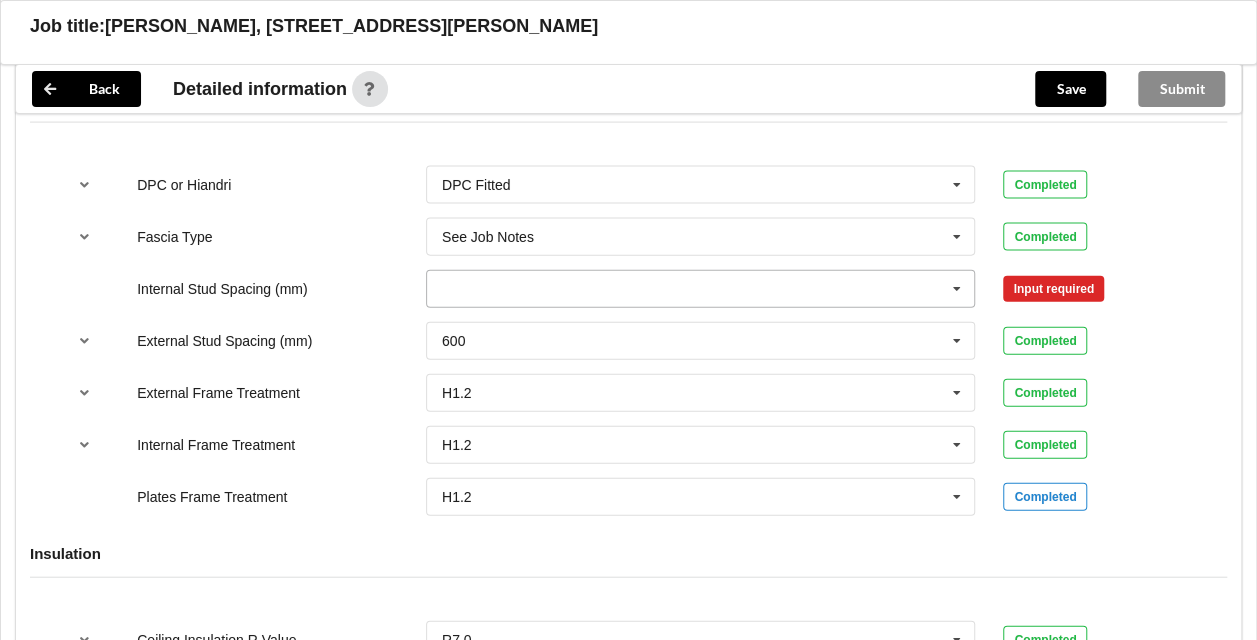 click at bounding box center [957, 289] 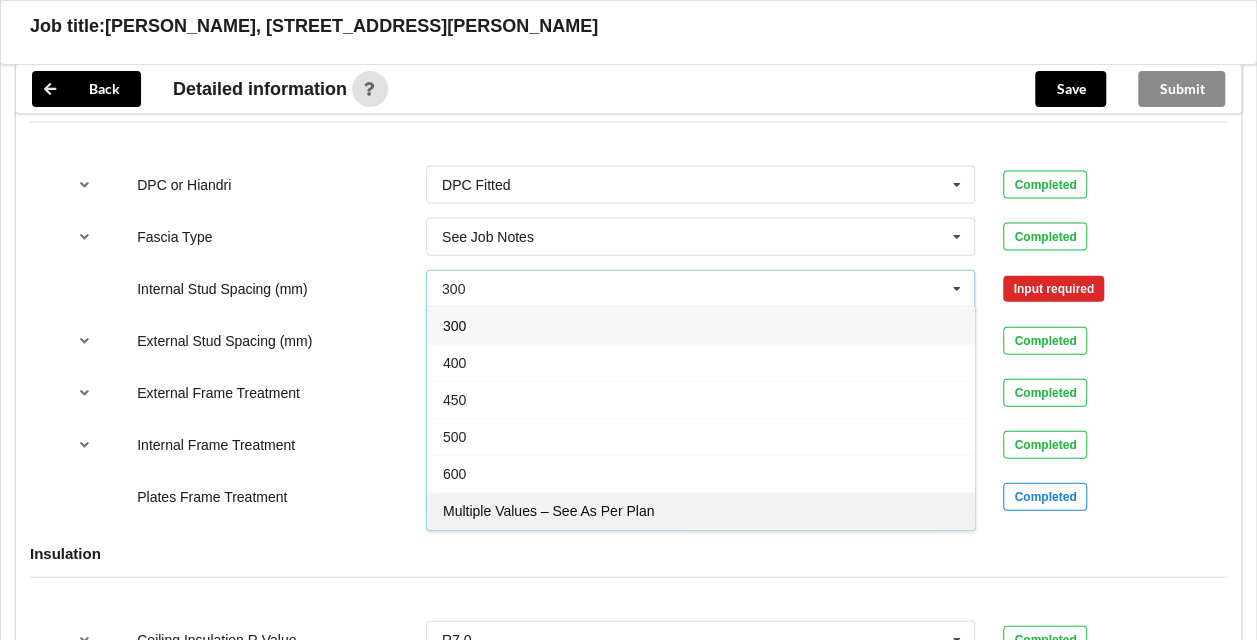 click on "Multiple Values – See As Per Plan" at bounding box center (701, 510) 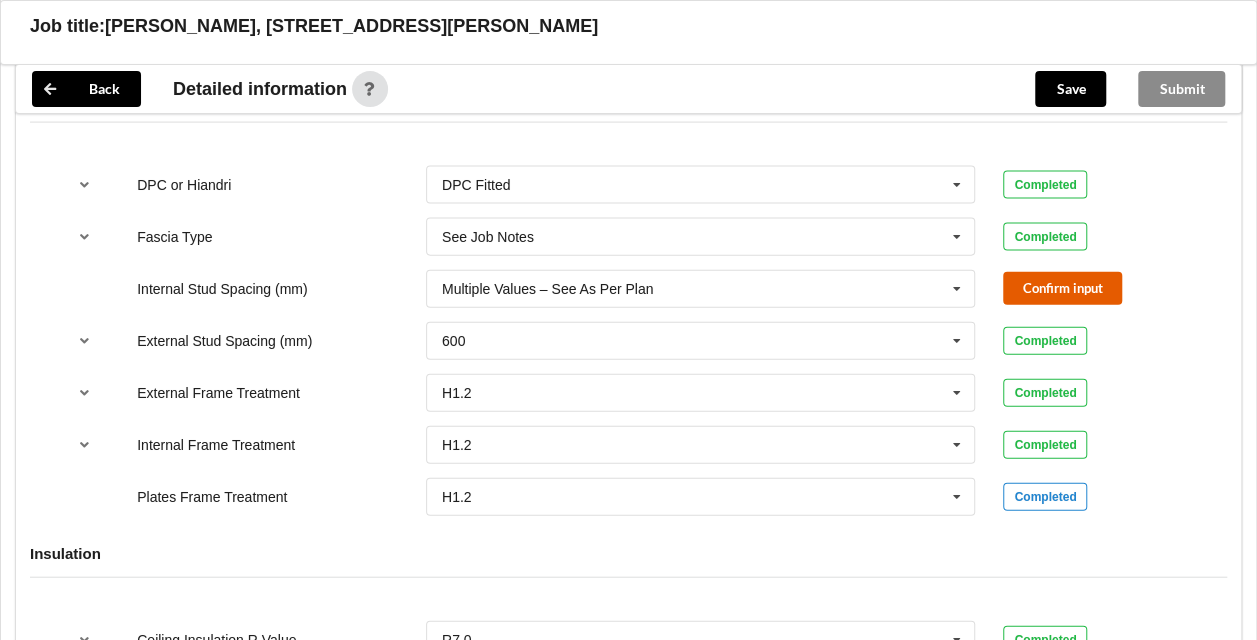 click on "Confirm input" at bounding box center (1062, 288) 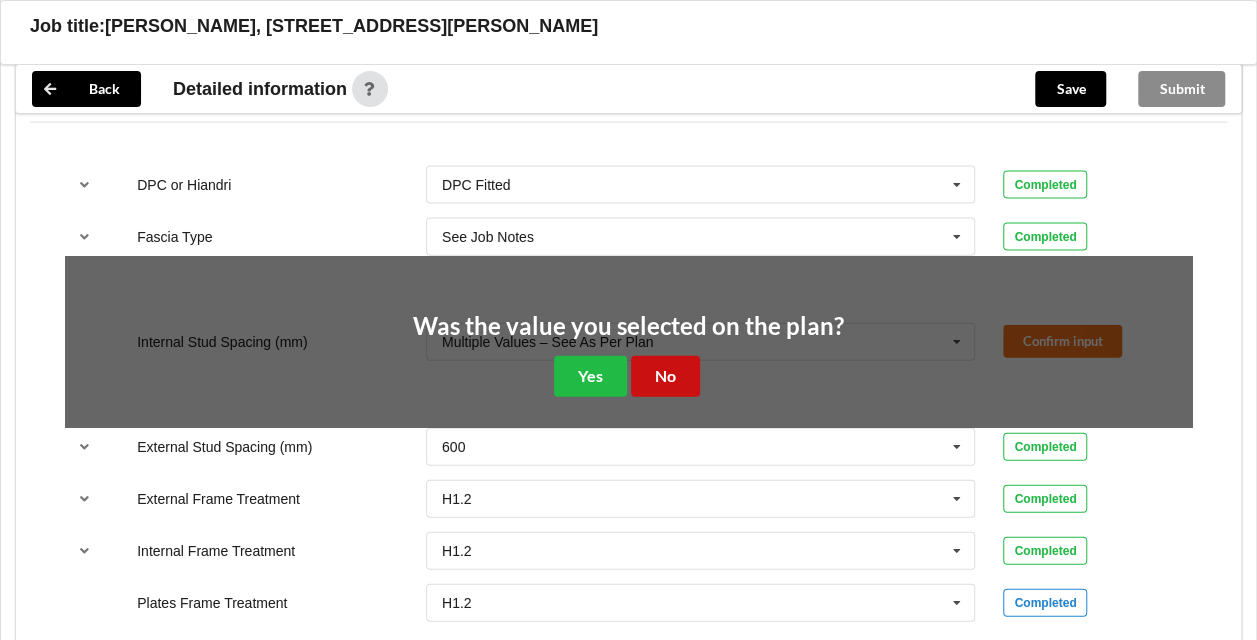 click on "No" at bounding box center (665, 376) 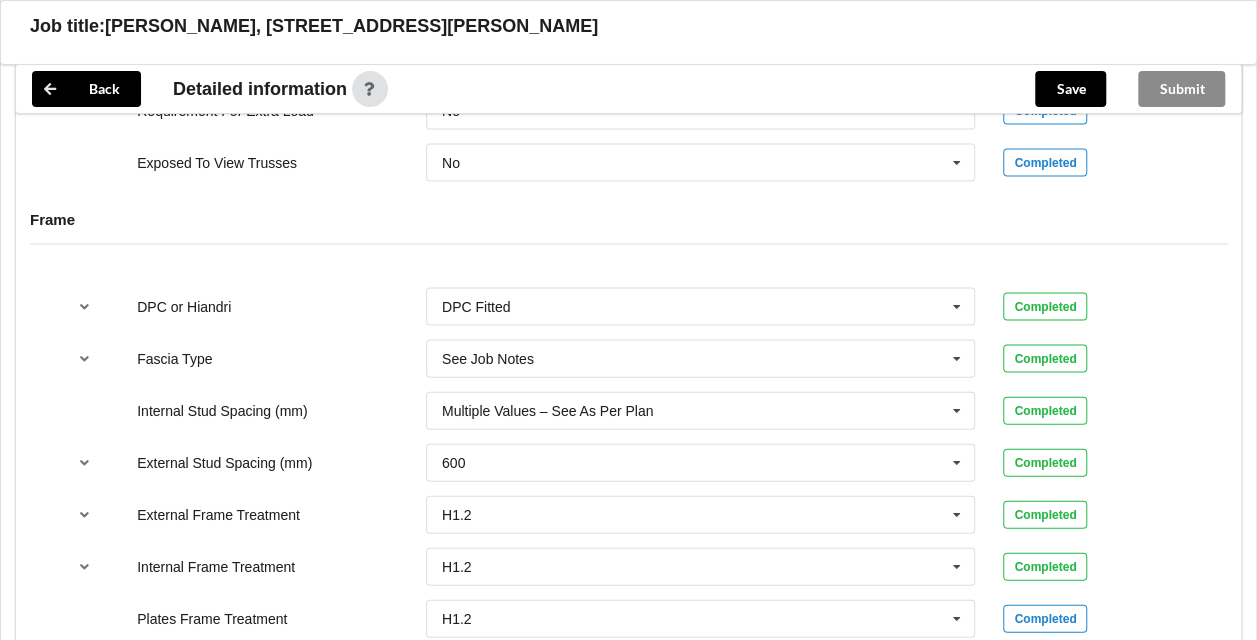 scroll, scrollTop: 1982, scrollLeft: 0, axis: vertical 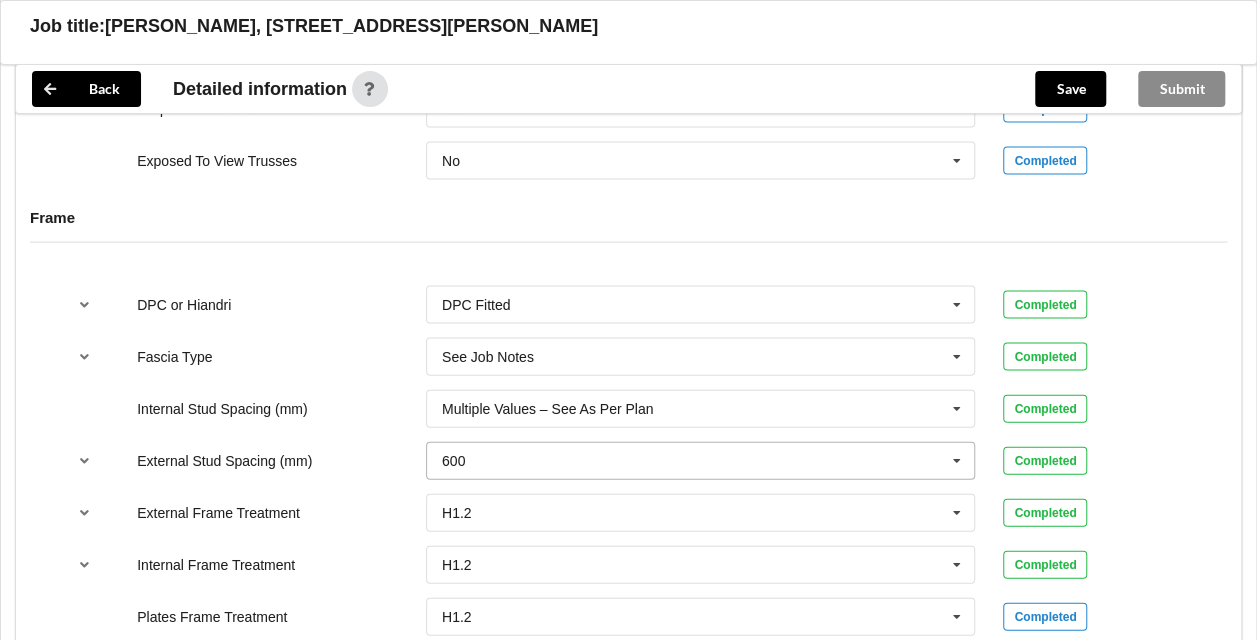 click at bounding box center (957, 461) 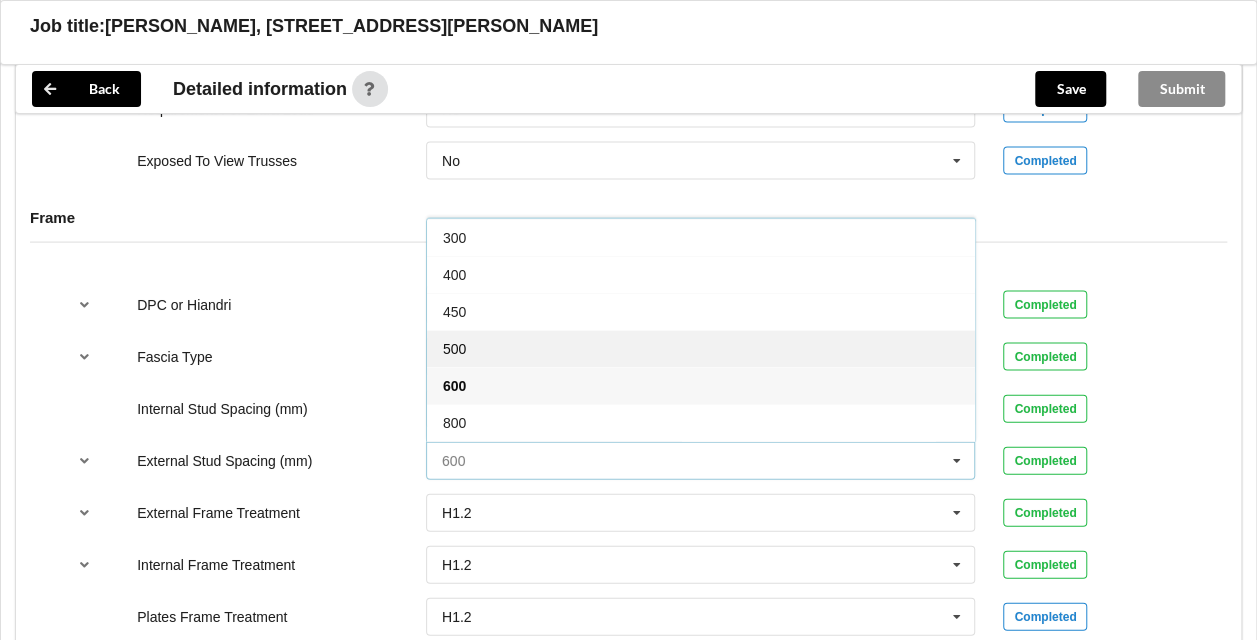 scroll, scrollTop: 106, scrollLeft: 0, axis: vertical 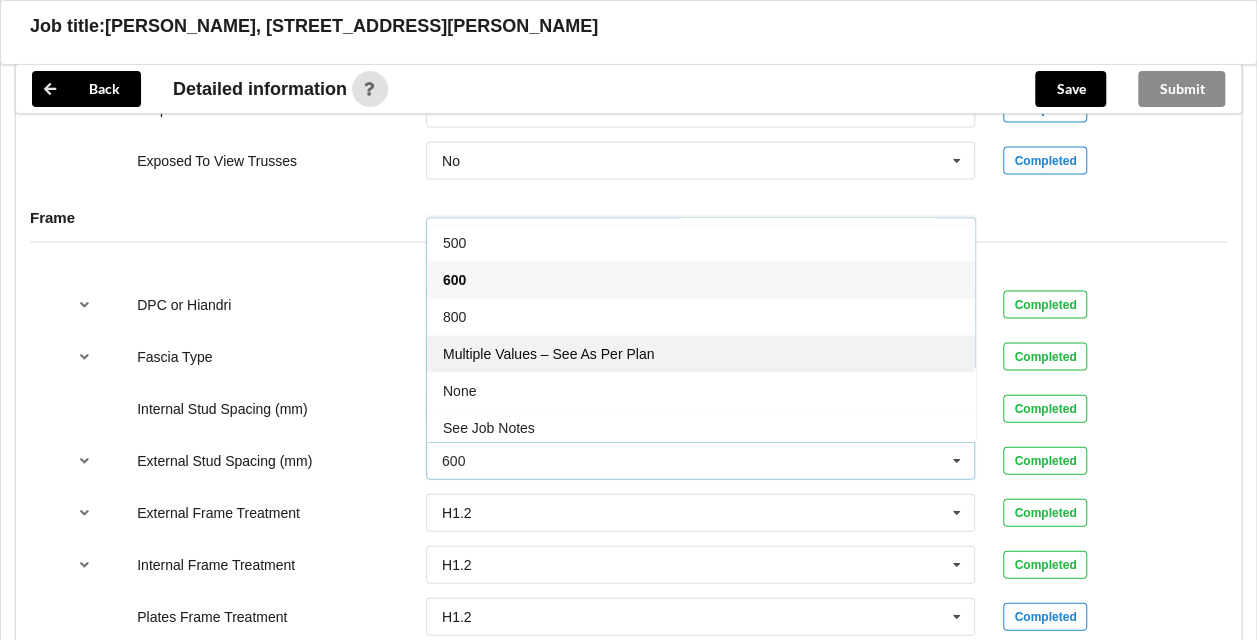 click on "Multiple Values – See As Per Plan" at bounding box center [701, 353] 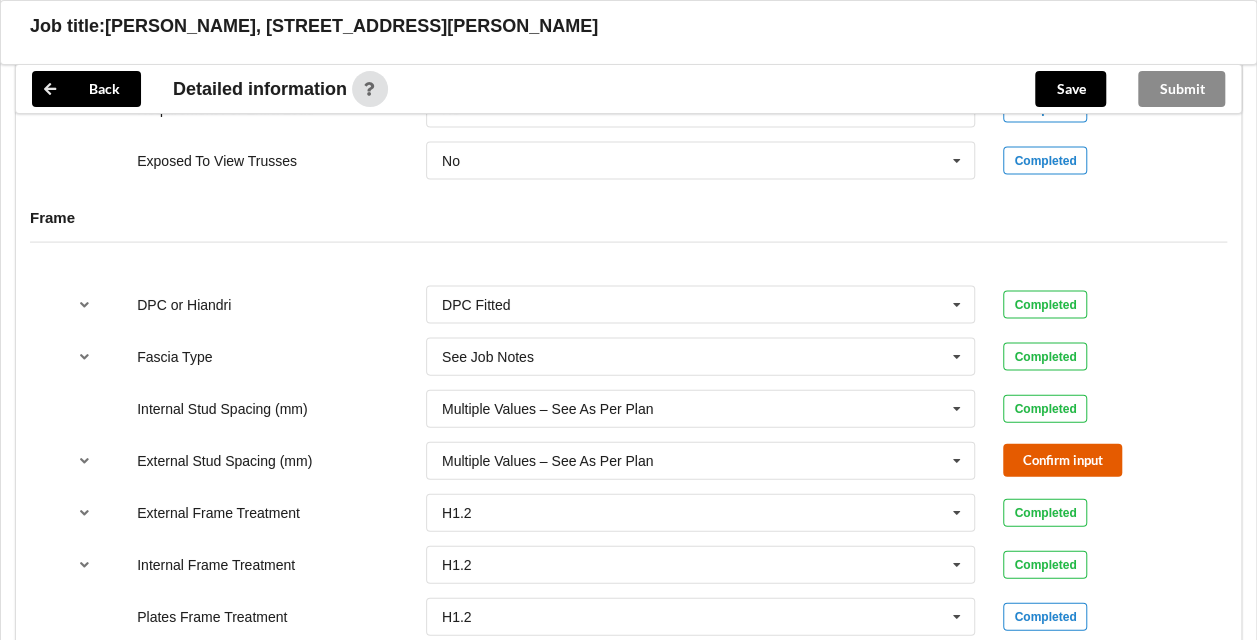 click on "Confirm input" at bounding box center (1062, 460) 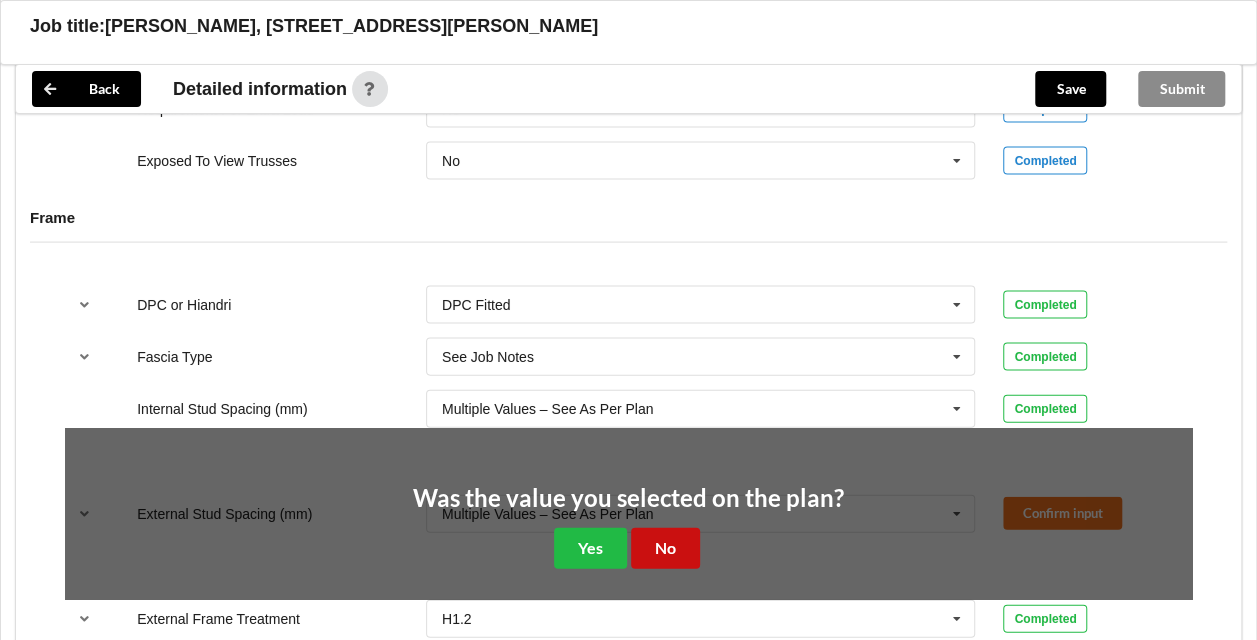 click on "No" at bounding box center (665, 548) 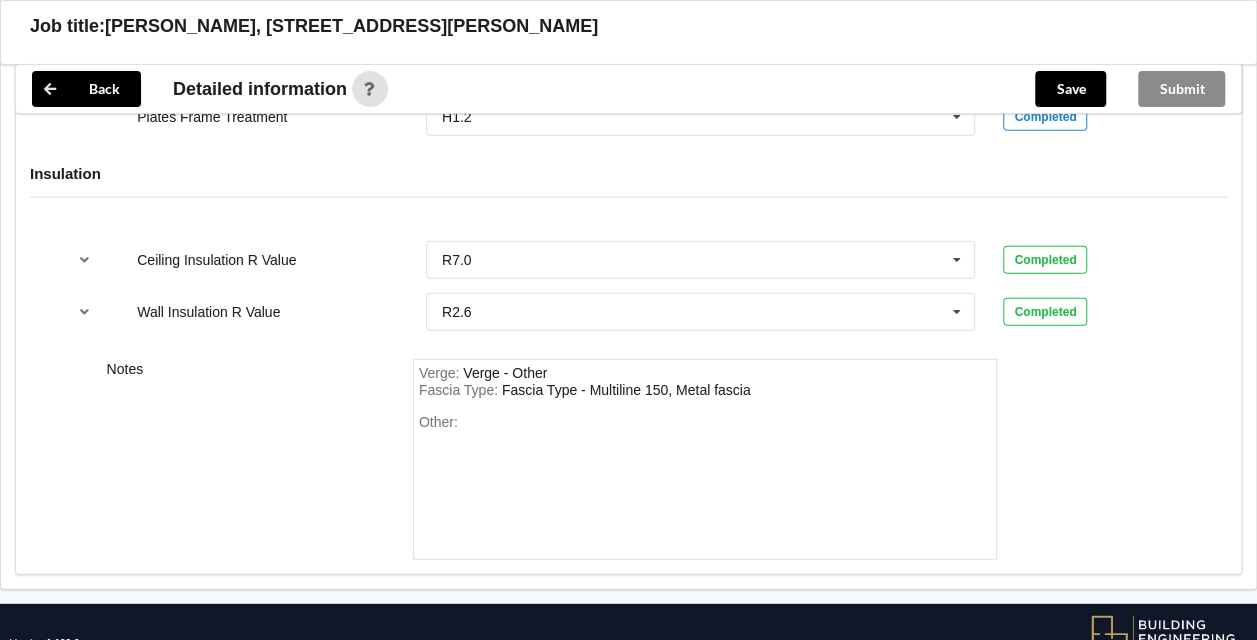 scroll, scrollTop: 2538, scrollLeft: 0, axis: vertical 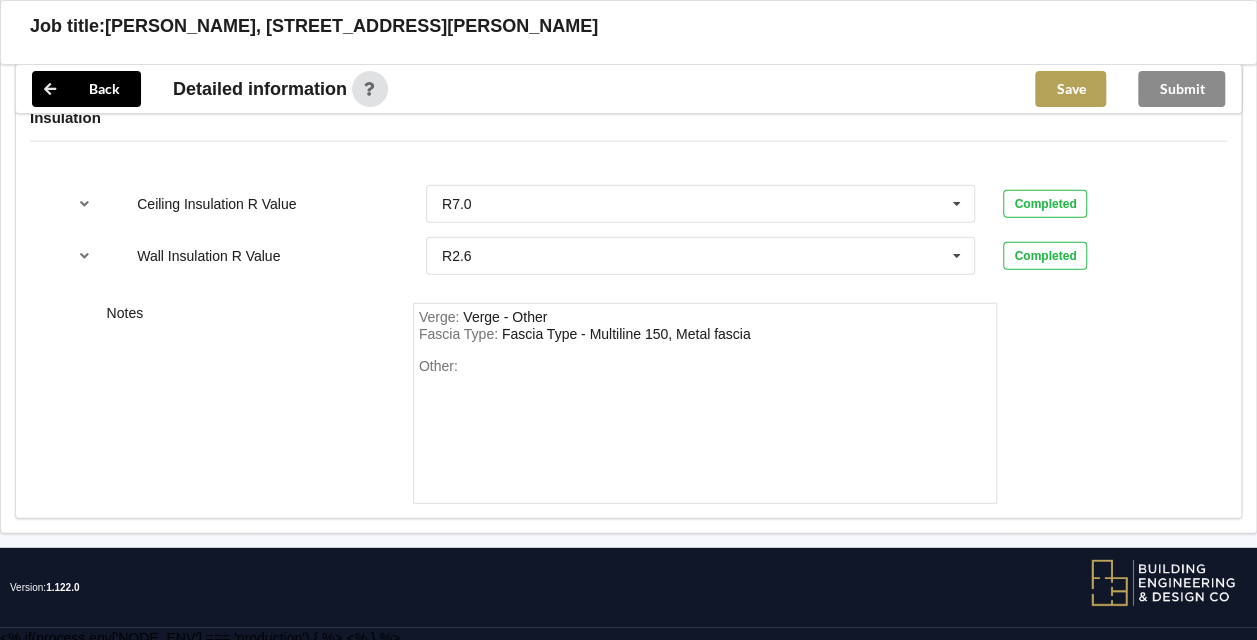 click on "Save" at bounding box center (1070, 89) 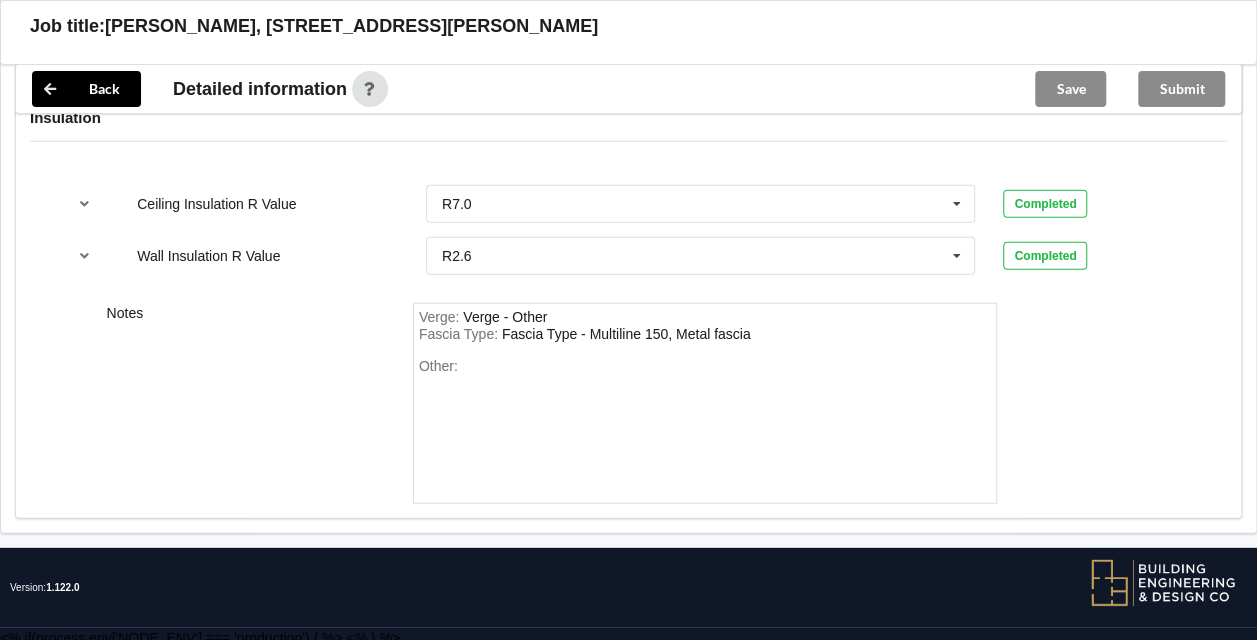 scroll, scrollTop: 2447, scrollLeft: 0, axis: vertical 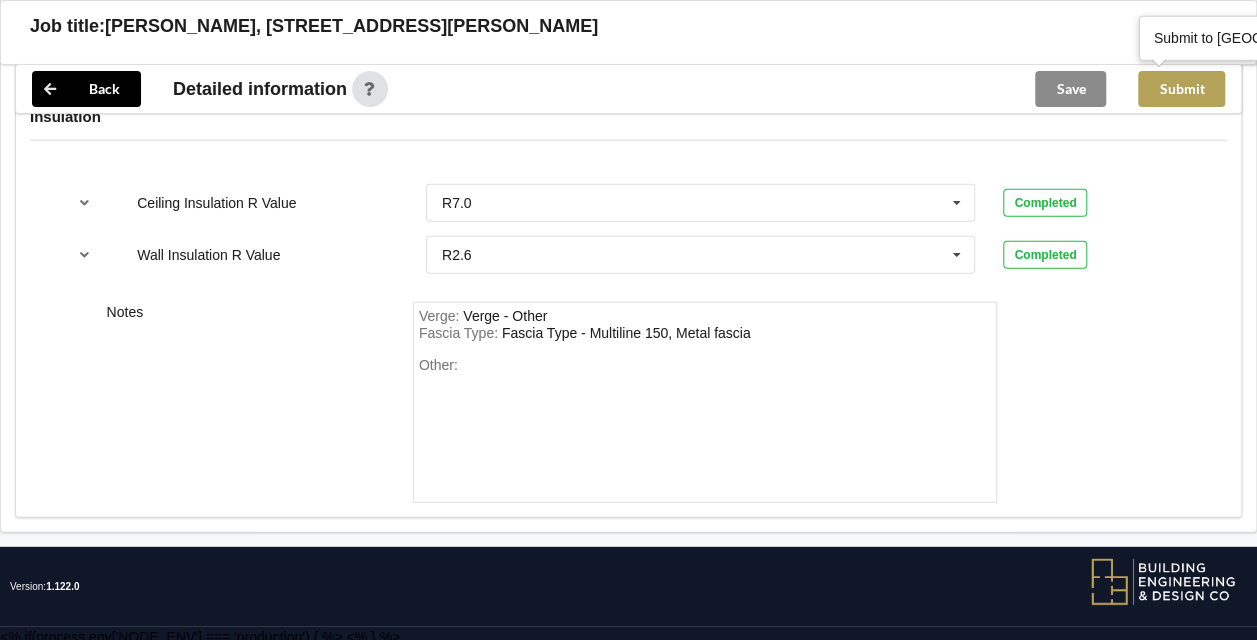 click on "Submit" at bounding box center [1181, 89] 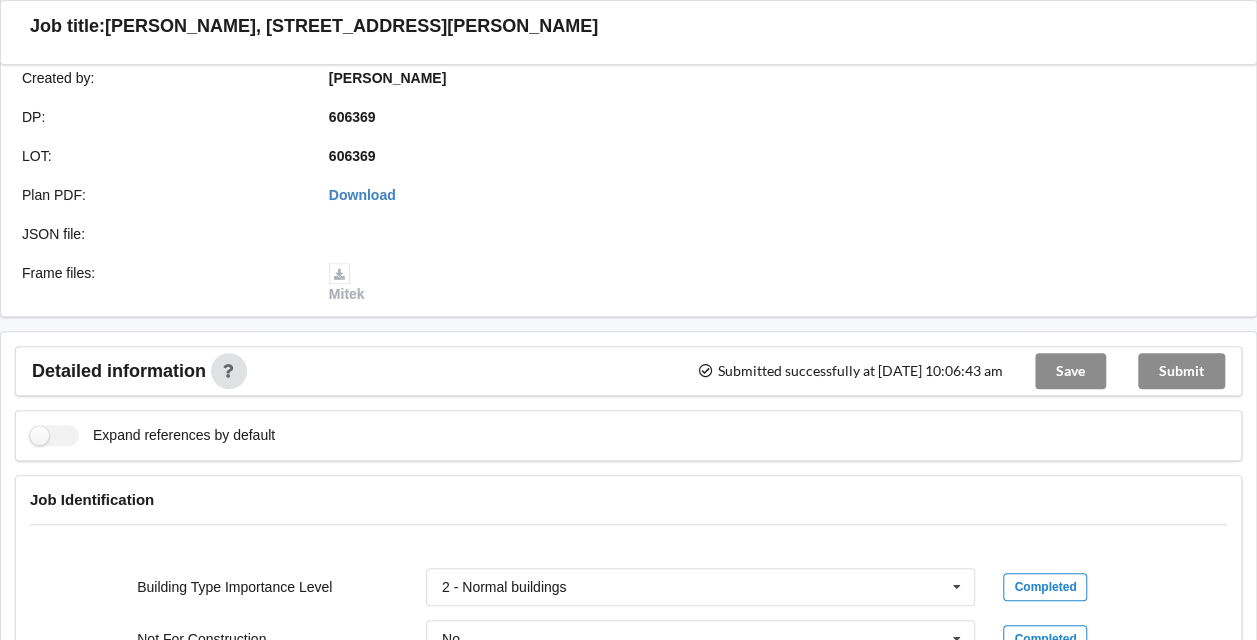 scroll, scrollTop: 0, scrollLeft: 0, axis: both 